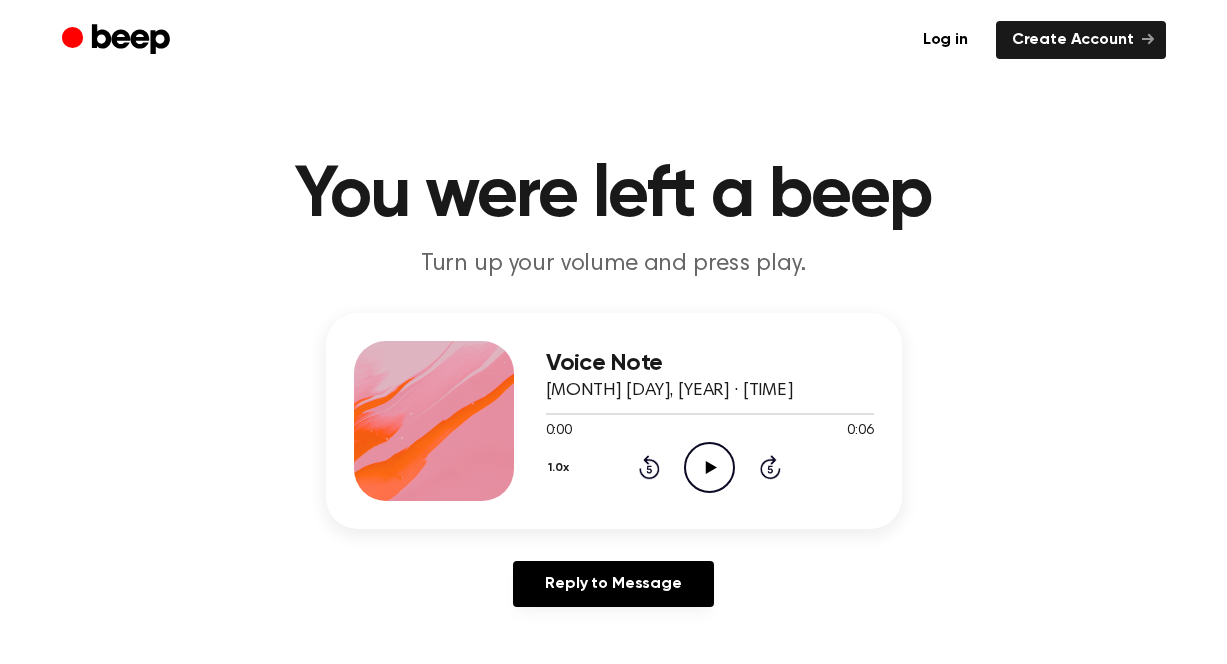 scroll, scrollTop: 0, scrollLeft: 0, axis: both 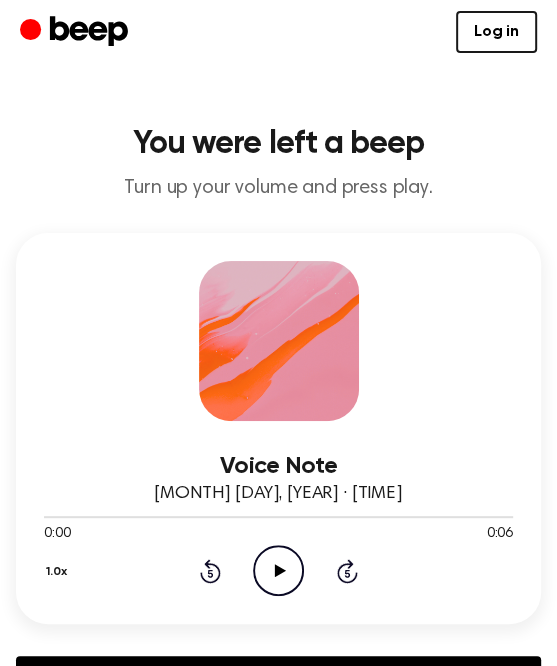 click on "Play Audio" 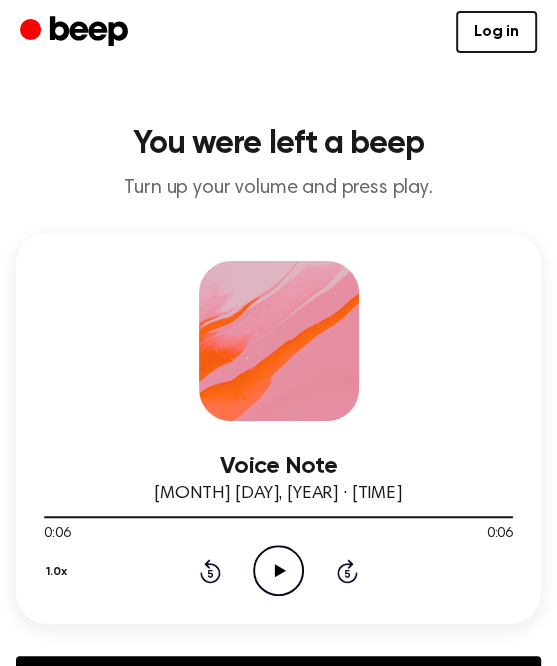 click on "Voice Note [MONTH] [DAY], [YEAR] · [TIME] 0:06 0:06 Your browser does not support the [object Object] element. 1.0x Rewind 5 seconds Play Audio Skip 5 seconds" at bounding box center [278, 428] 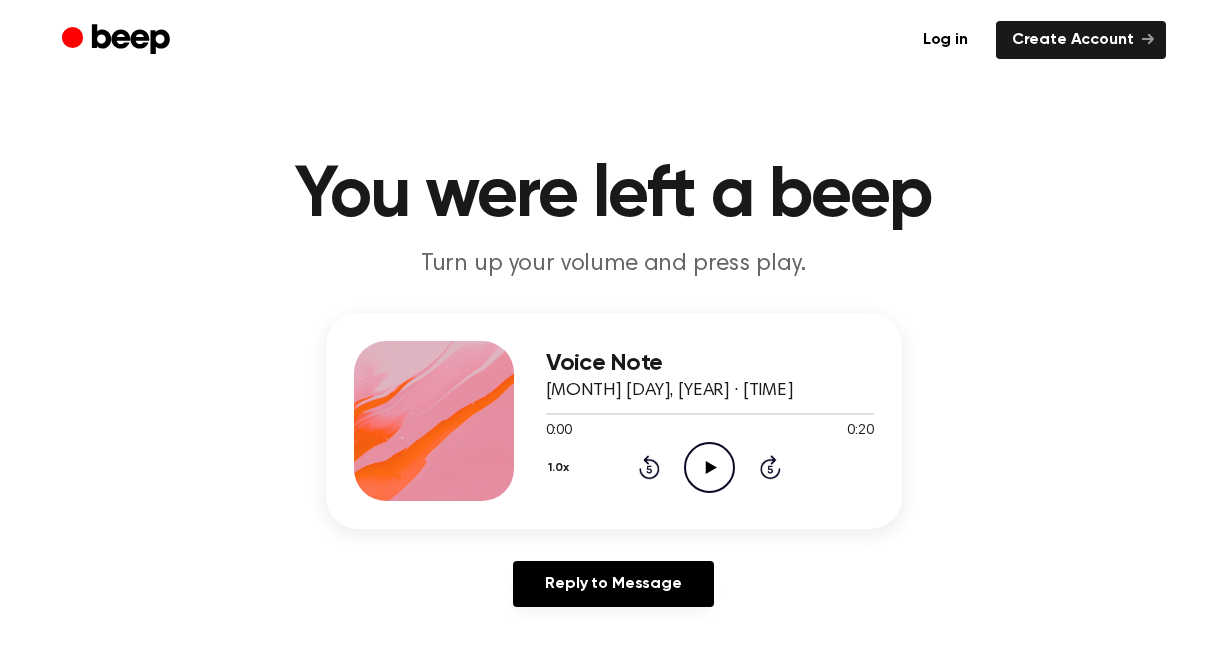 scroll, scrollTop: 0, scrollLeft: 0, axis: both 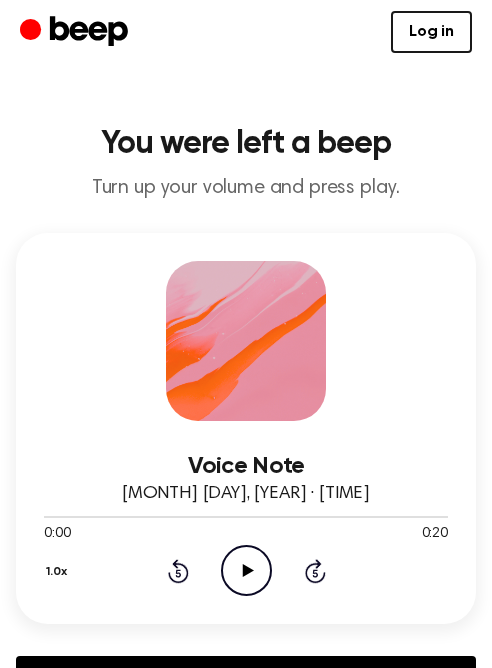 click on "Play Audio" 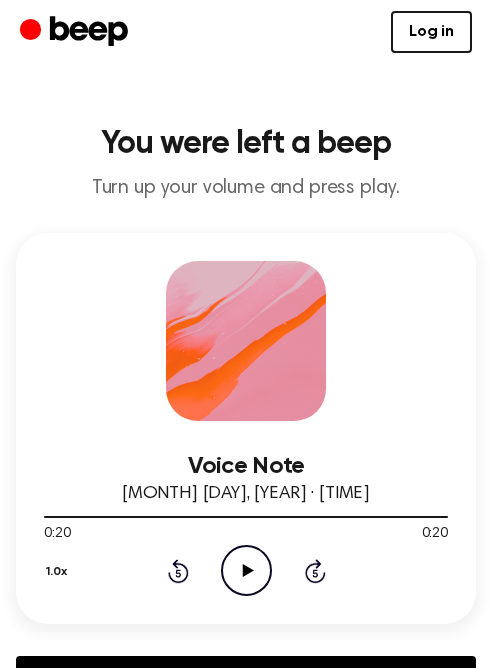 click on "Voice Note June 30, 2025 · 04:55 PM 0:20 0:20 Your browser does not support the [object Object] element. 1.0x Rewind 5 seconds Play Audio Skip 5 seconds" at bounding box center [246, 428] 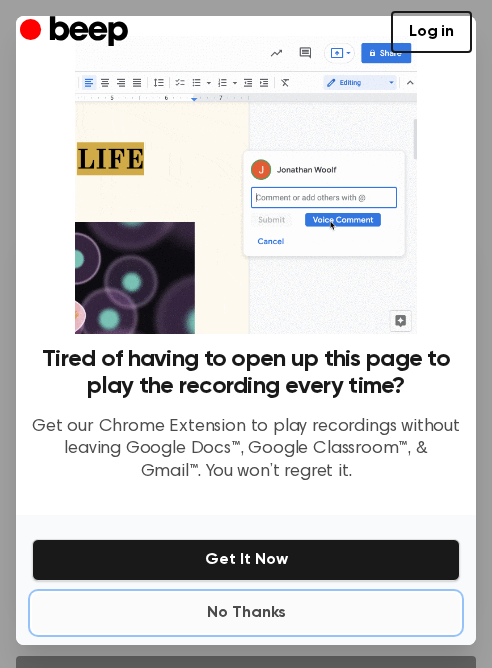 click on "No Thanks" at bounding box center (246, 613) 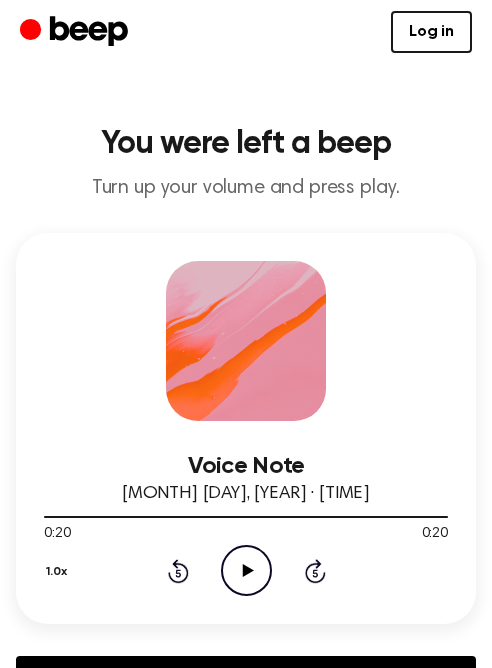 click on "Play Audio" 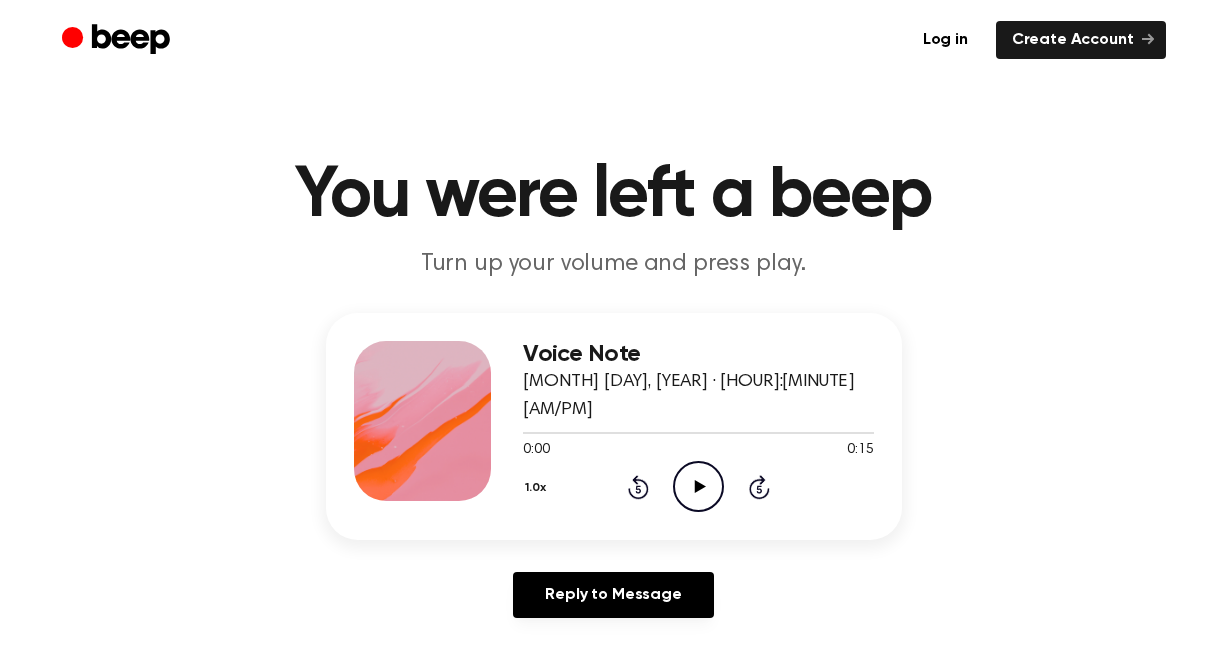 scroll, scrollTop: 0, scrollLeft: 0, axis: both 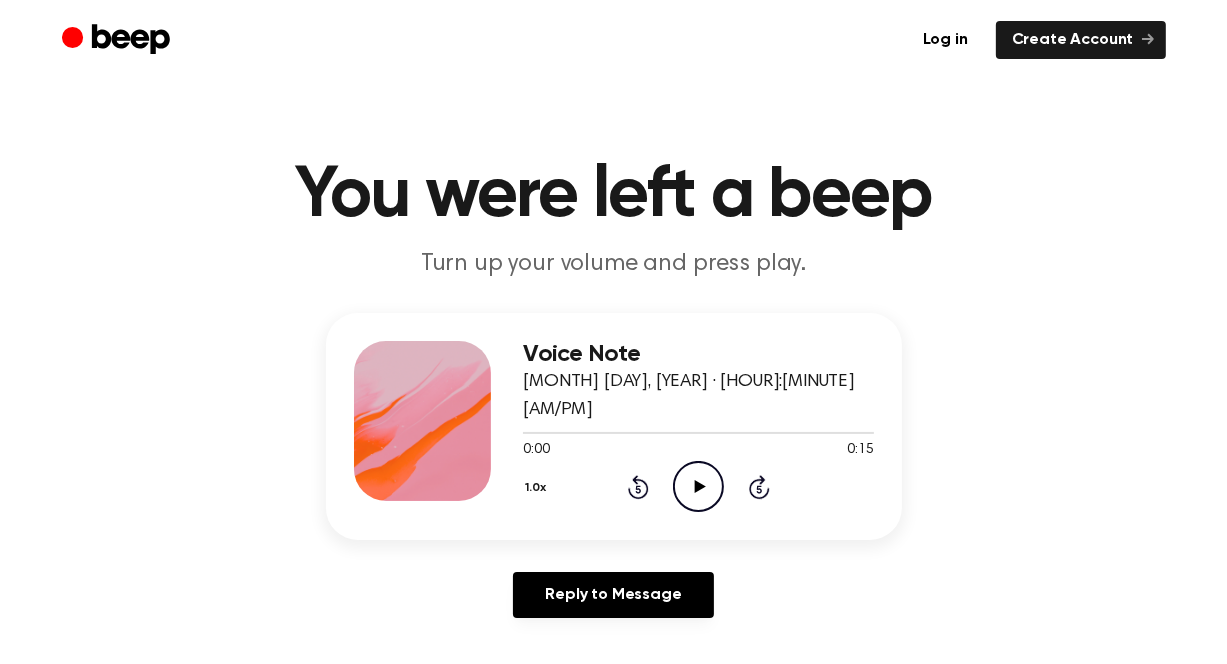 click on "1.0x Rewind 5 seconds Play Audio Skip 5 seconds" at bounding box center (698, 486) 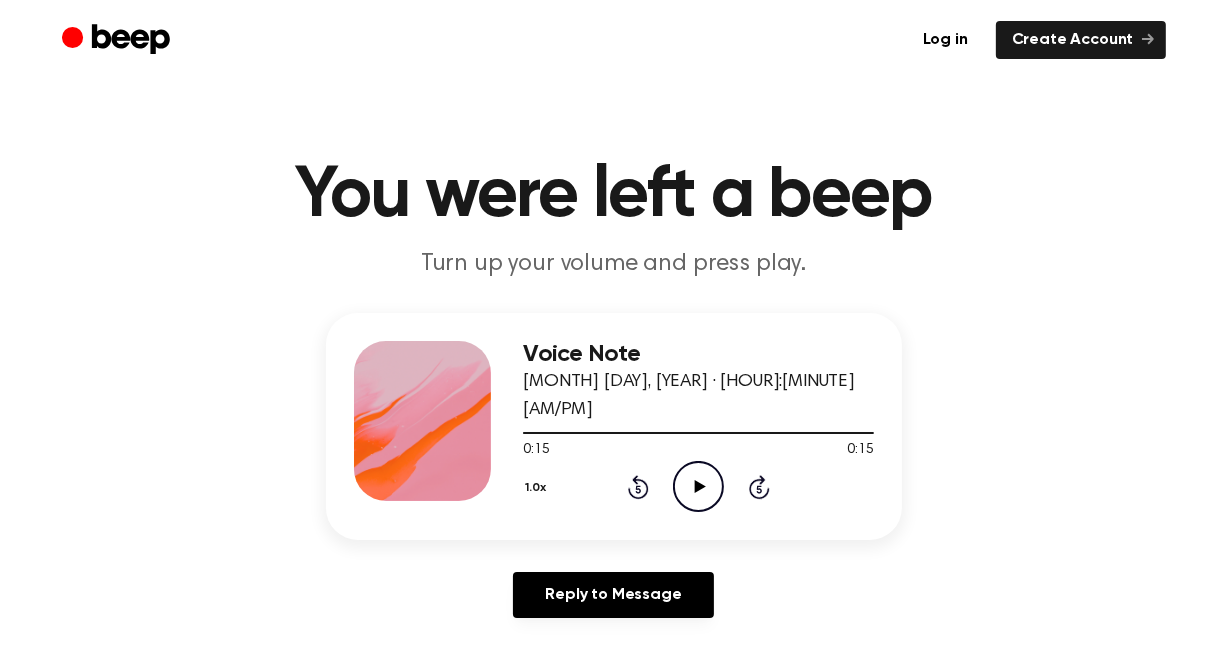 click on "Play Audio" 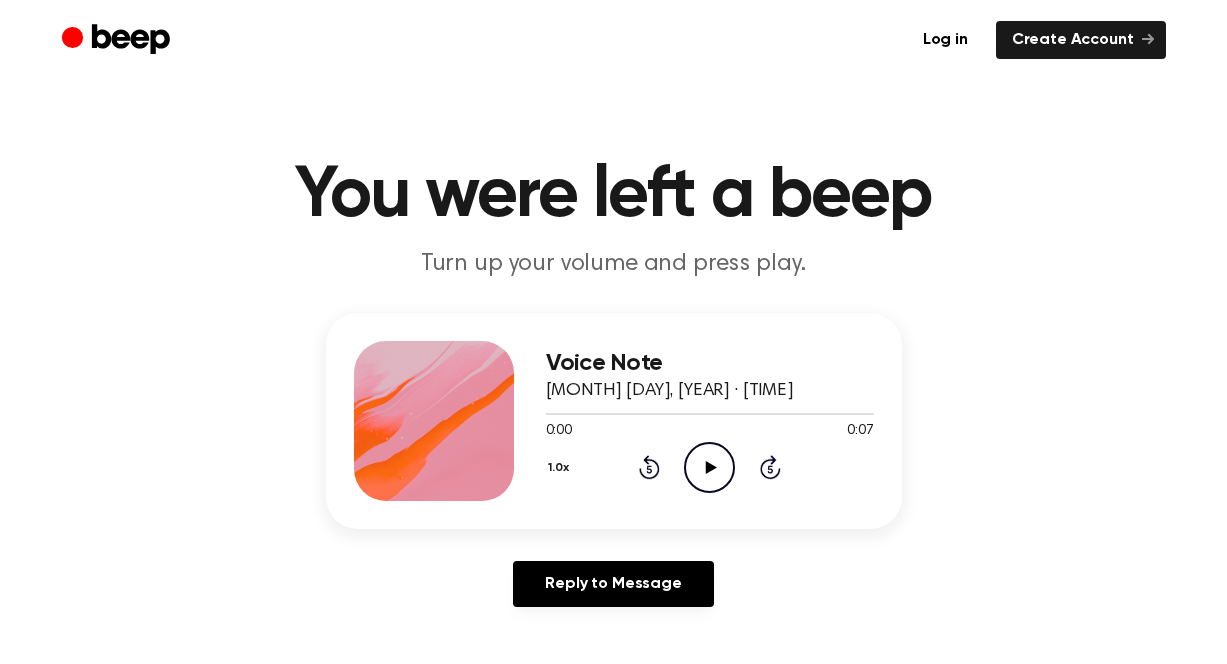 scroll, scrollTop: 0, scrollLeft: 0, axis: both 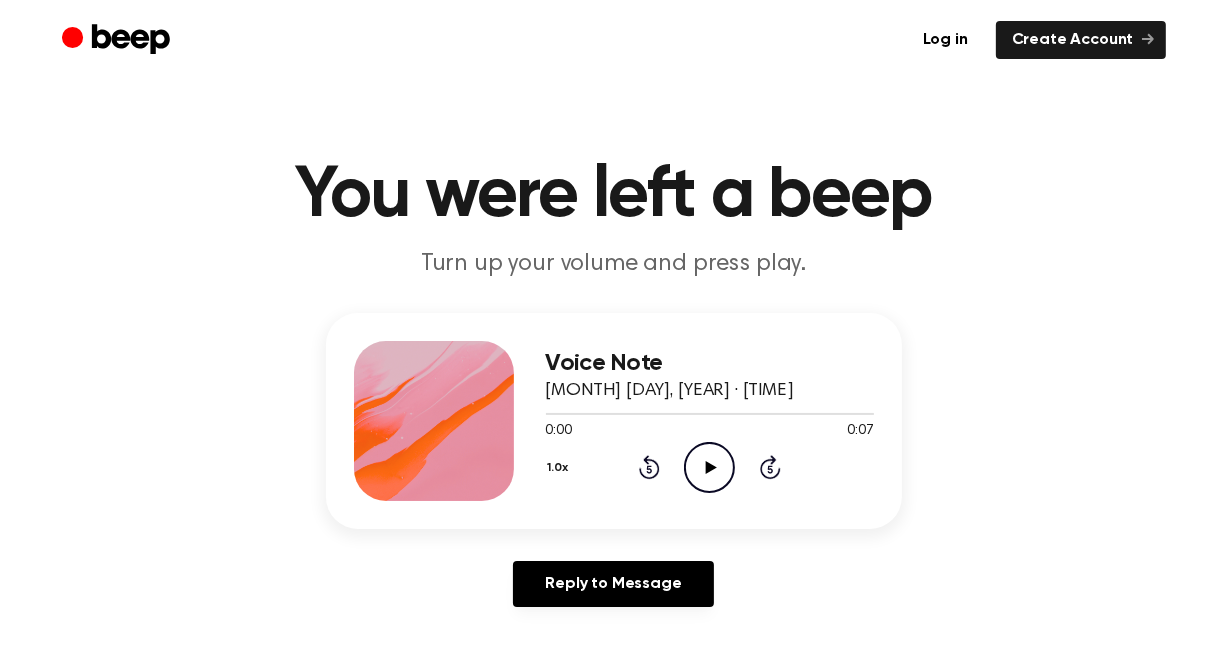 click on "Play Audio" 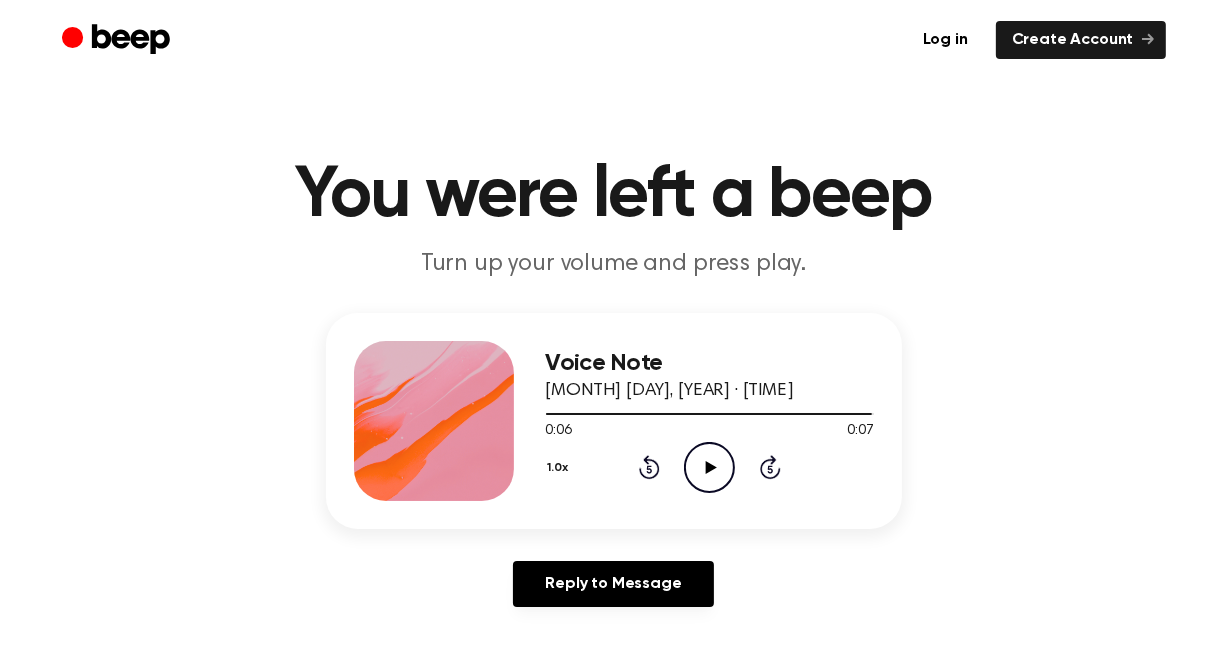 click on "Play Audio" 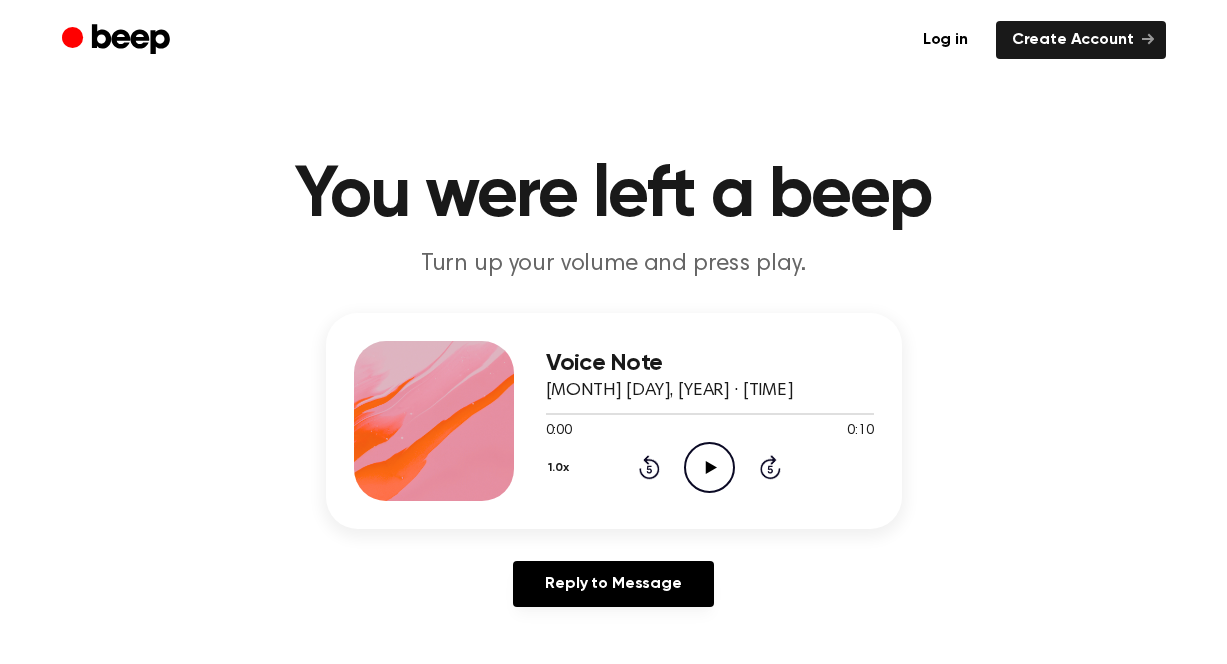 scroll, scrollTop: 0, scrollLeft: 0, axis: both 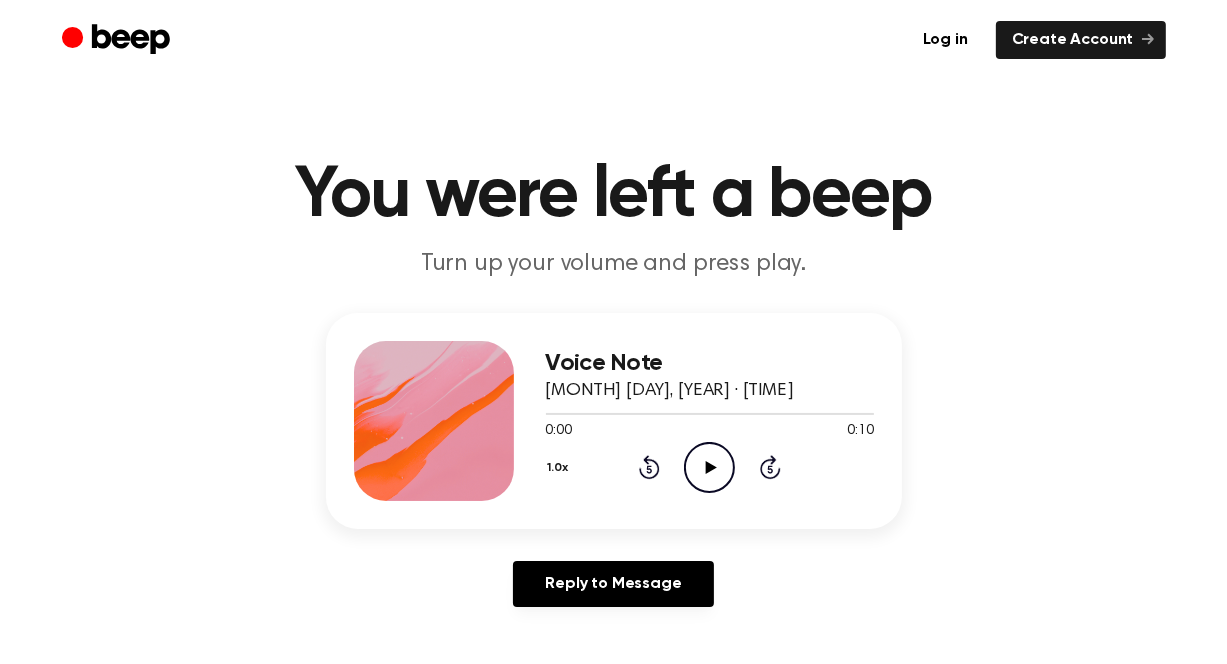 click on "Play Audio" 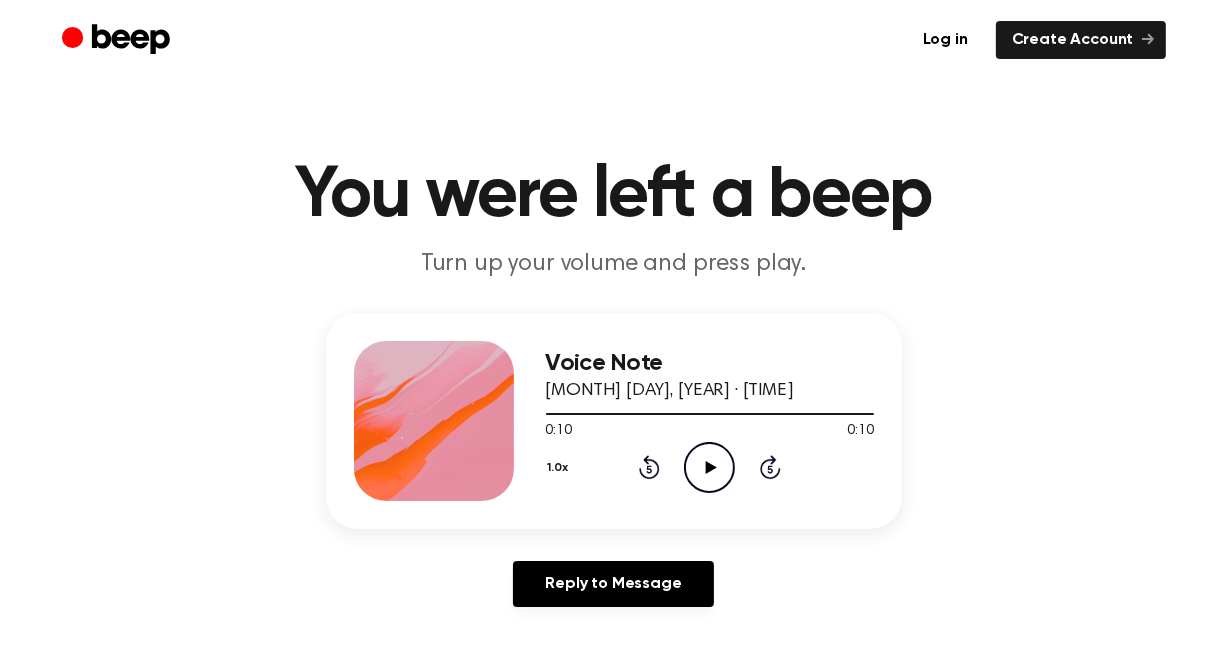 click on "Play Audio" 